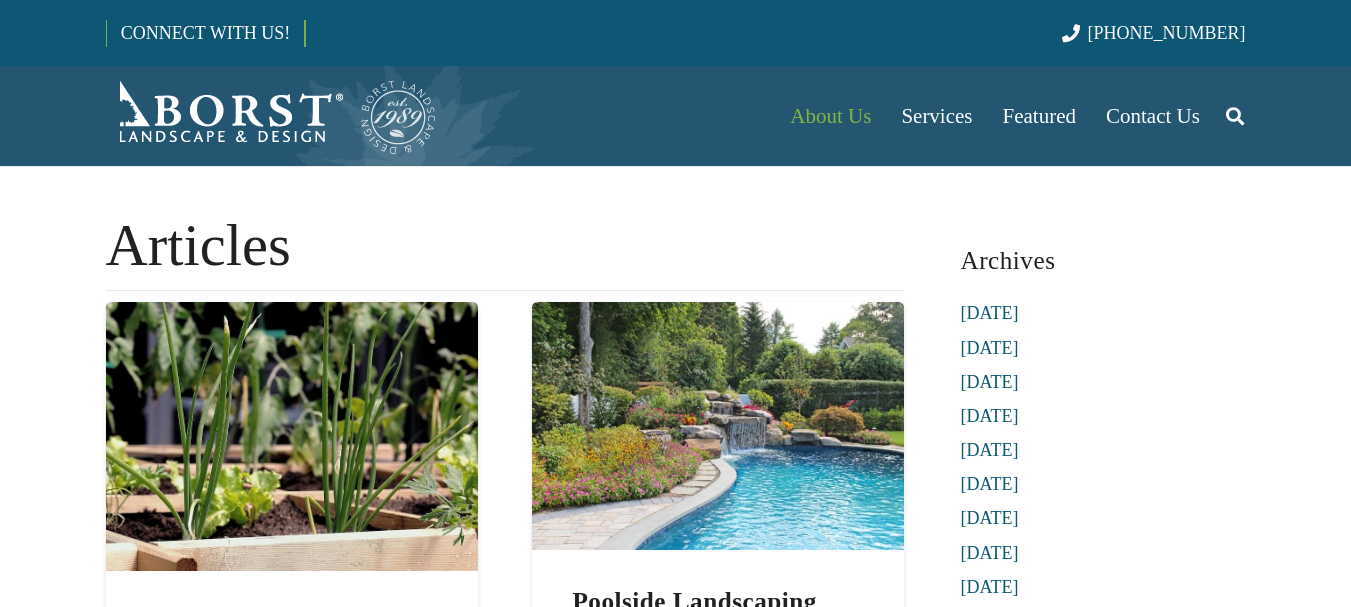 scroll, scrollTop: 0, scrollLeft: 0, axis: both 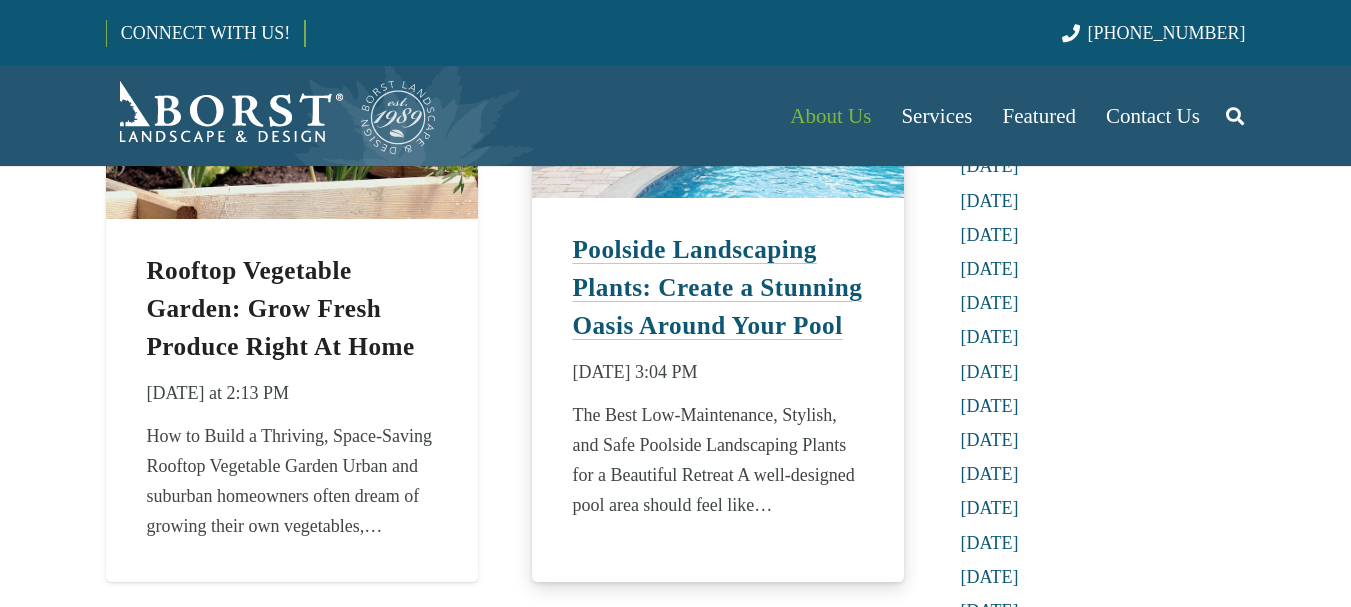 click on "Poolside Landscaping Plants: Create a Stunning Oasis Around Your Pool" at bounding box center [717, 287] 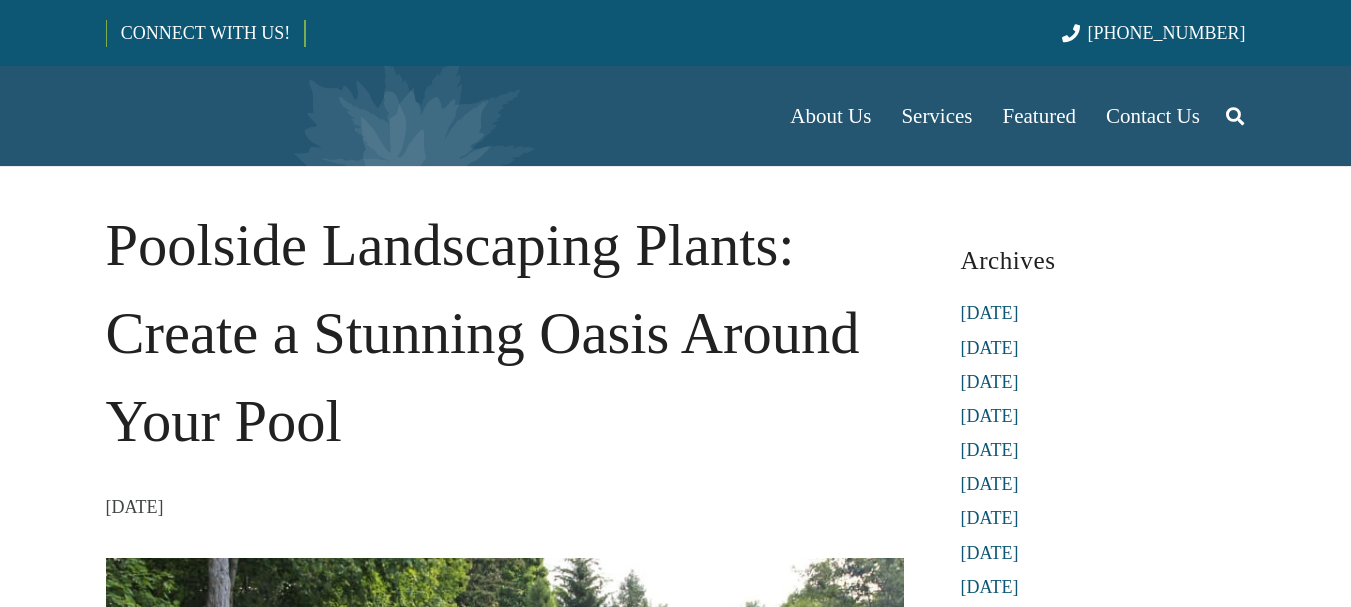 scroll, scrollTop: 0, scrollLeft: 0, axis: both 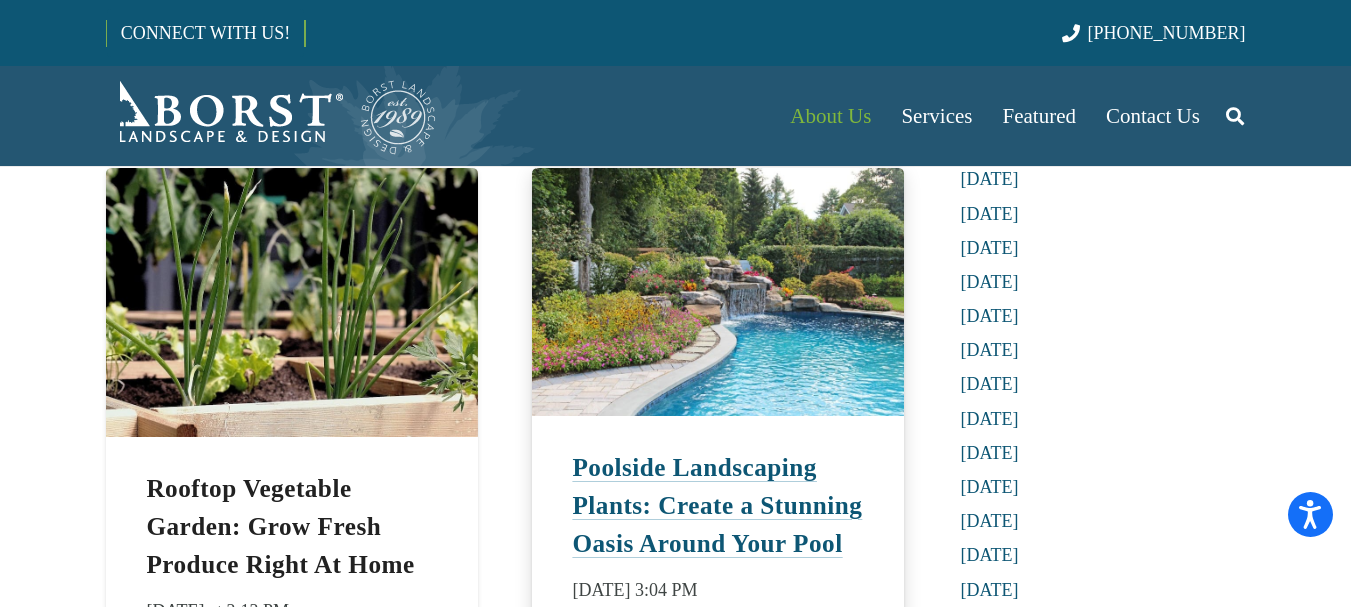 click on "Poolside Landscaping Plants: Create a Stunning Oasis Around Your Pool" at bounding box center [717, 505] 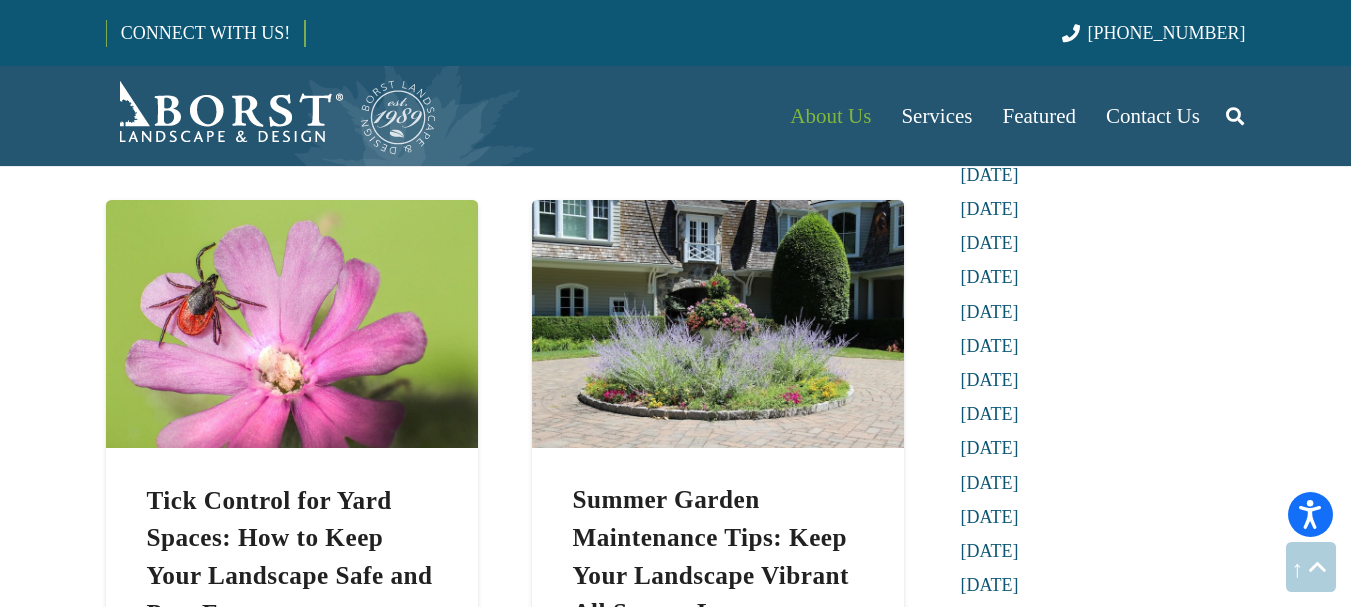 scroll, scrollTop: 939, scrollLeft: 0, axis: vertical 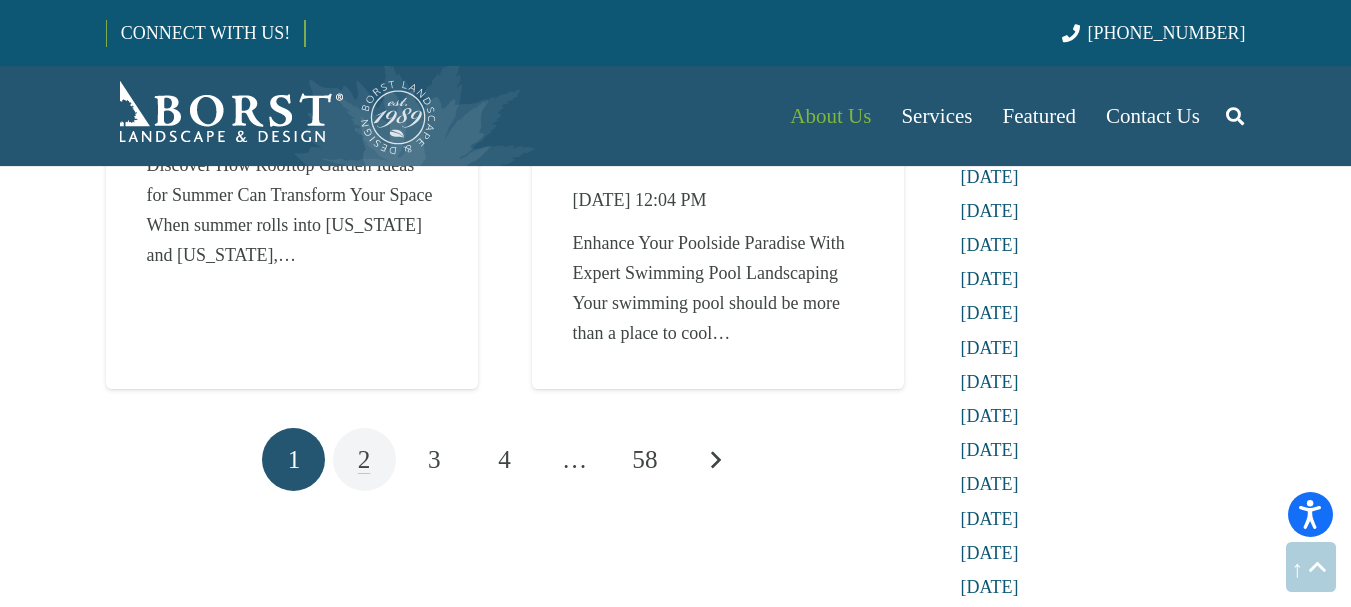 click on "2" at bounding box center (364, 459) 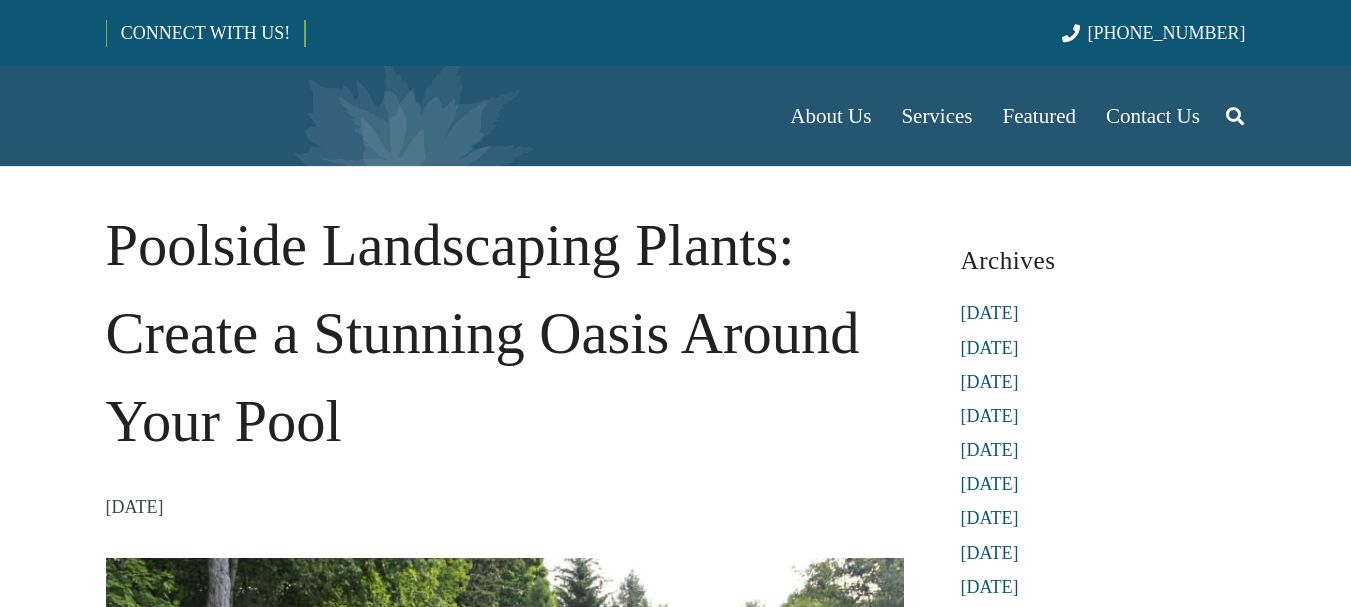 scroll, scrollTop: 0, scrollLeft: 0, axis: both 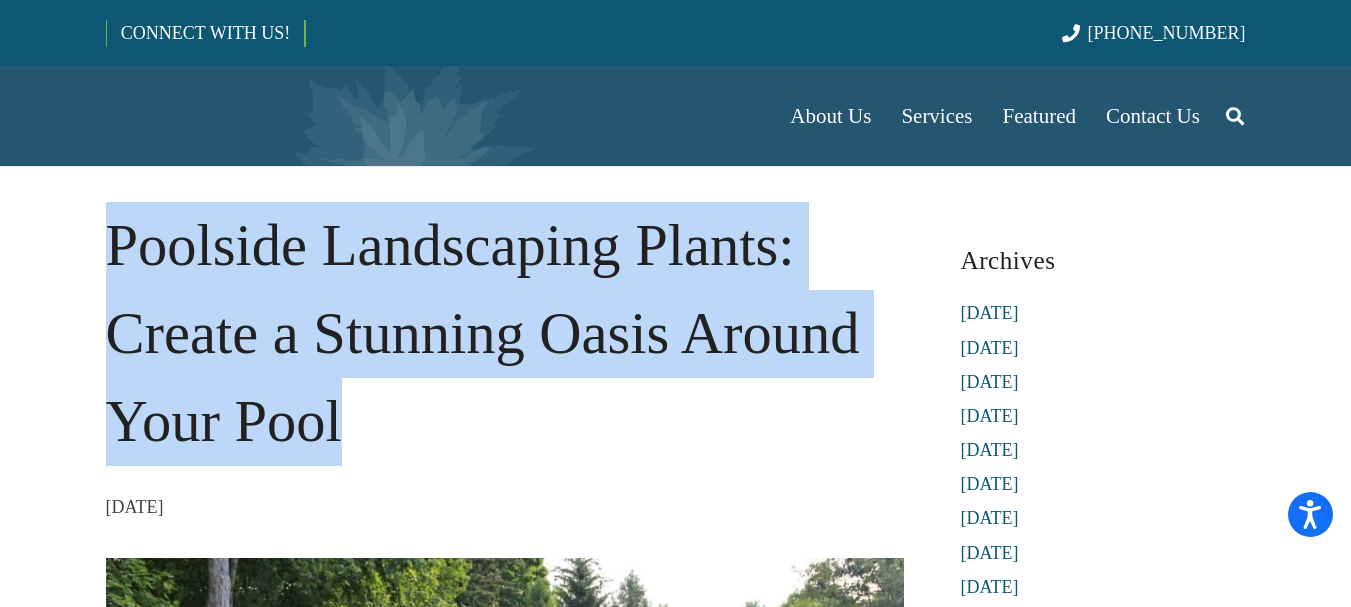 drag, startPoint x: 281, startPoint y: 412, endPoint x: 46, endPoint y: 262, distance: 278.79202 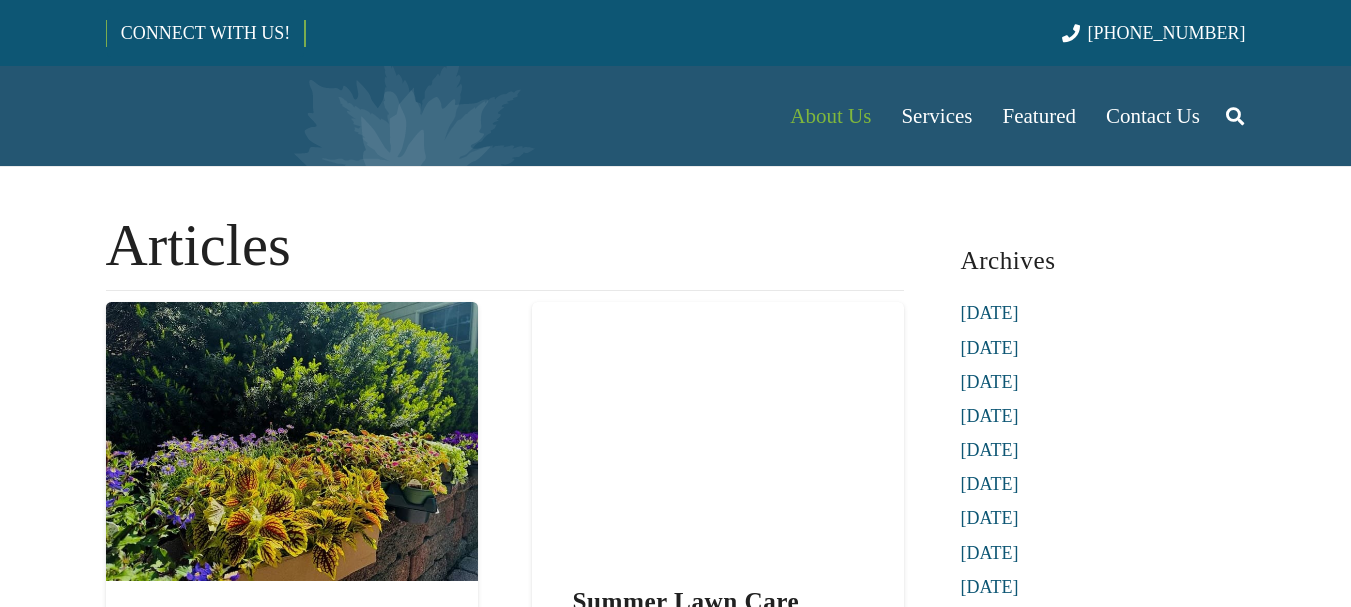 scroll, scrollTop: 0, scrollLeft: 0, axis: both 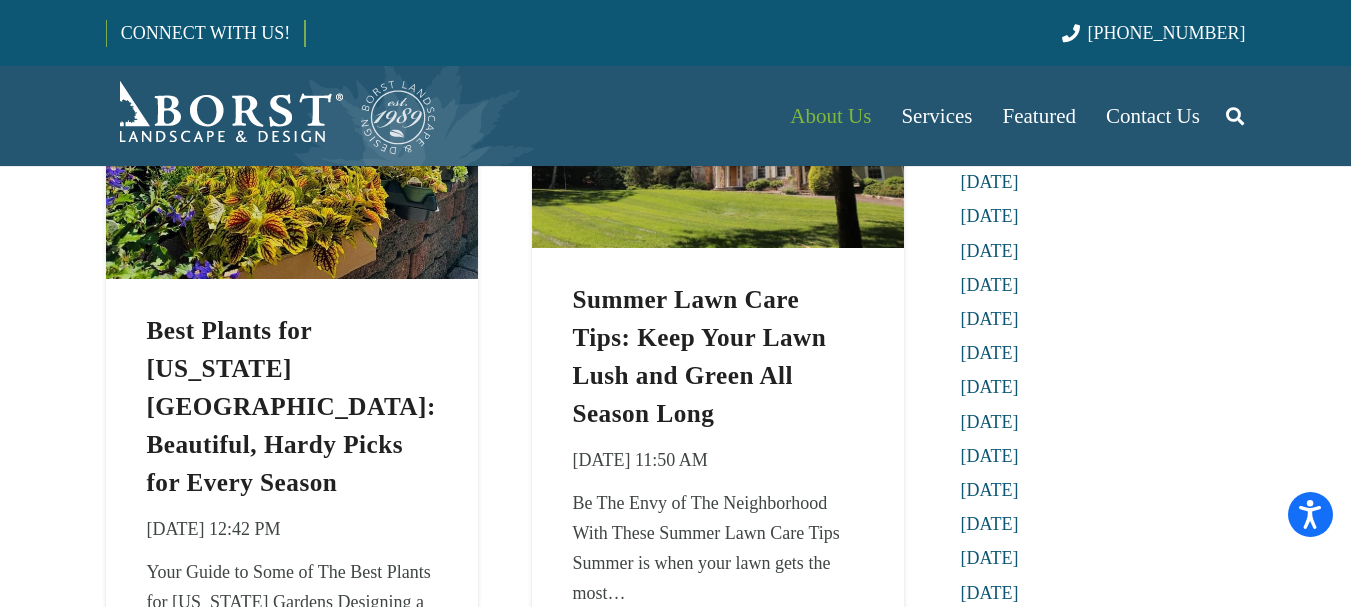 click on "Press Alt+1 for screen-reader mode, Alt+0 to cancel Accessibility Screen-Reader Guide, Feedback, and Issue Reporting | New window
CONNECT WITH US! (201) 254-5743 About Us Our Team Articles Testimonials Referral Program Careers Services Landscape Design & Build Organic Lawn Care Landscape Maintenance Garden Design & Maintenance Commercial Snow Removal Seasonal Offers Featured Featured Projects Gallery Contact Us
Articles
Best Plants for New Jersey Gardens: Beautiful, Hardy Picks for Every Season 7 Jun at 12:42 PM Your Guide to Some of The Best Plants for New Jersey Gardens Designing a garden in New Jersey means working…
Summer Lawn Care Tips: Keep Your Lawn Lush and Green All Season Long 3 Jun at 11:50 AM Be The Envy of The Neighborhood With These Summer Lawn Care Tips Summer is when your lawn gets the most…
Backyard Trail Landscaping: Transform Your Yard into a Retreat 29 May at 11:17 AM" at bounding box center (675, 4485) 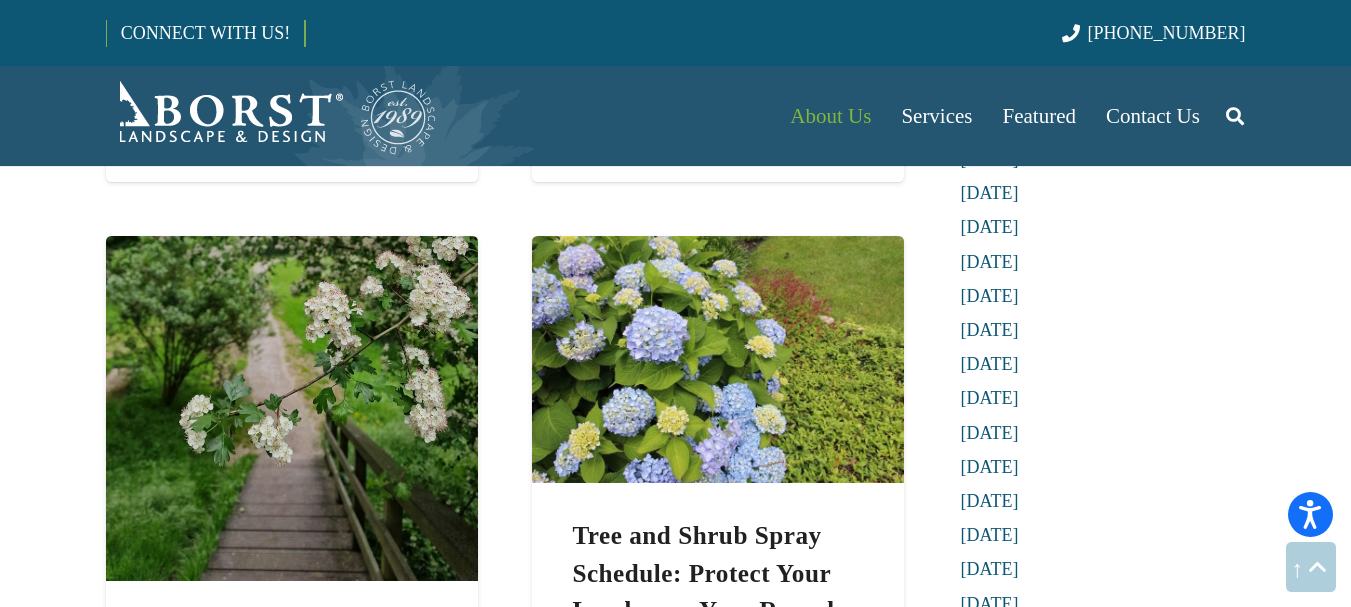 scroll, scrollTop: 1039, scrollLeft: 0, axis: vertical 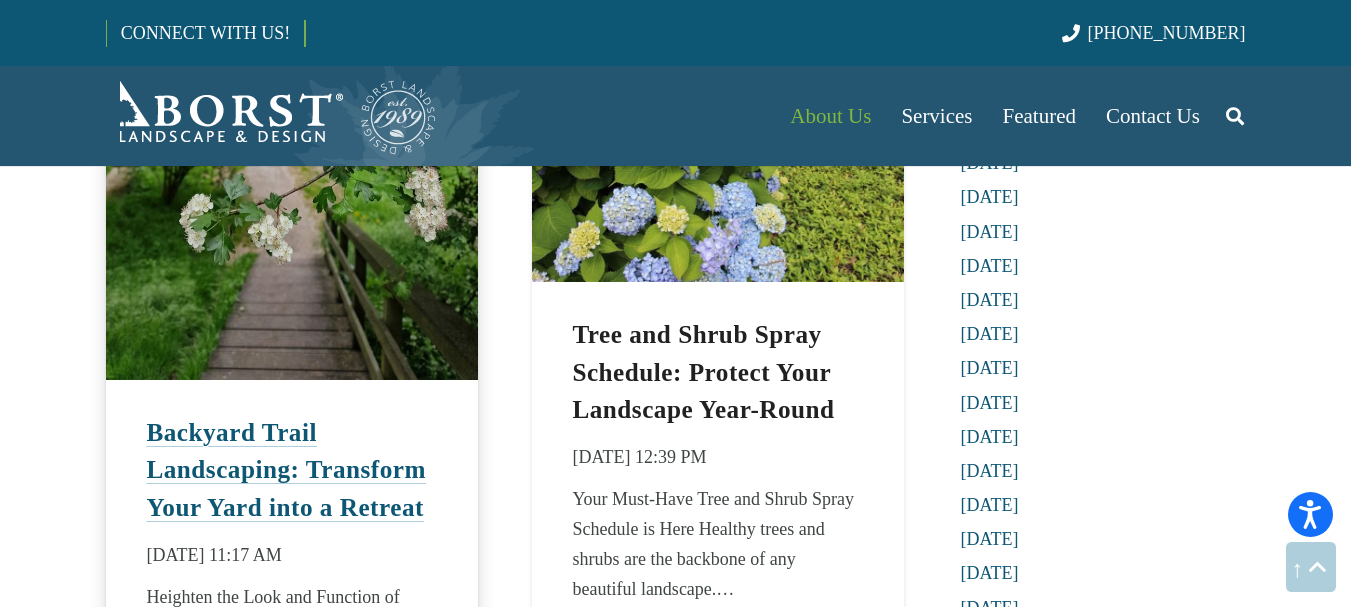 click on "Backyard Trail Landscaping: Transform Your Yard into a Retreat" at bounding box center (286, 470) 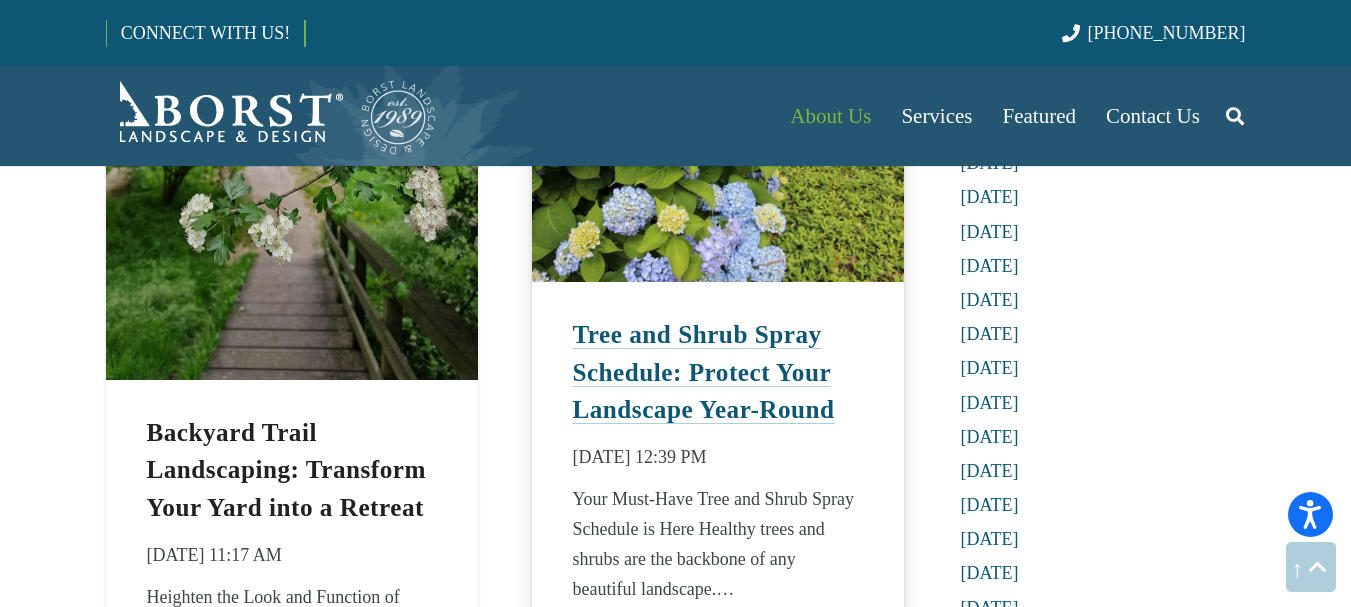 click on "Tree and Shrub Spray Schedule: Protect Your Landscape Year-Round" at bounding box center [703, 372] 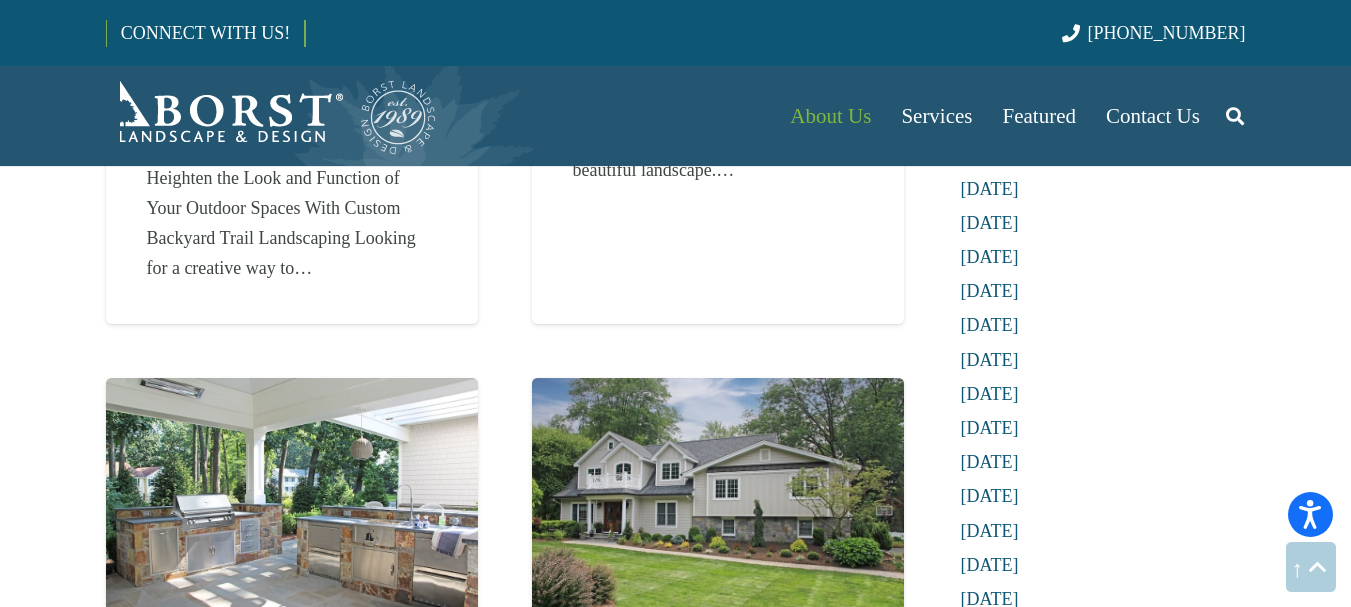 scroll, scrollTop: 1777, scrollLeft: 0, axis: vertical 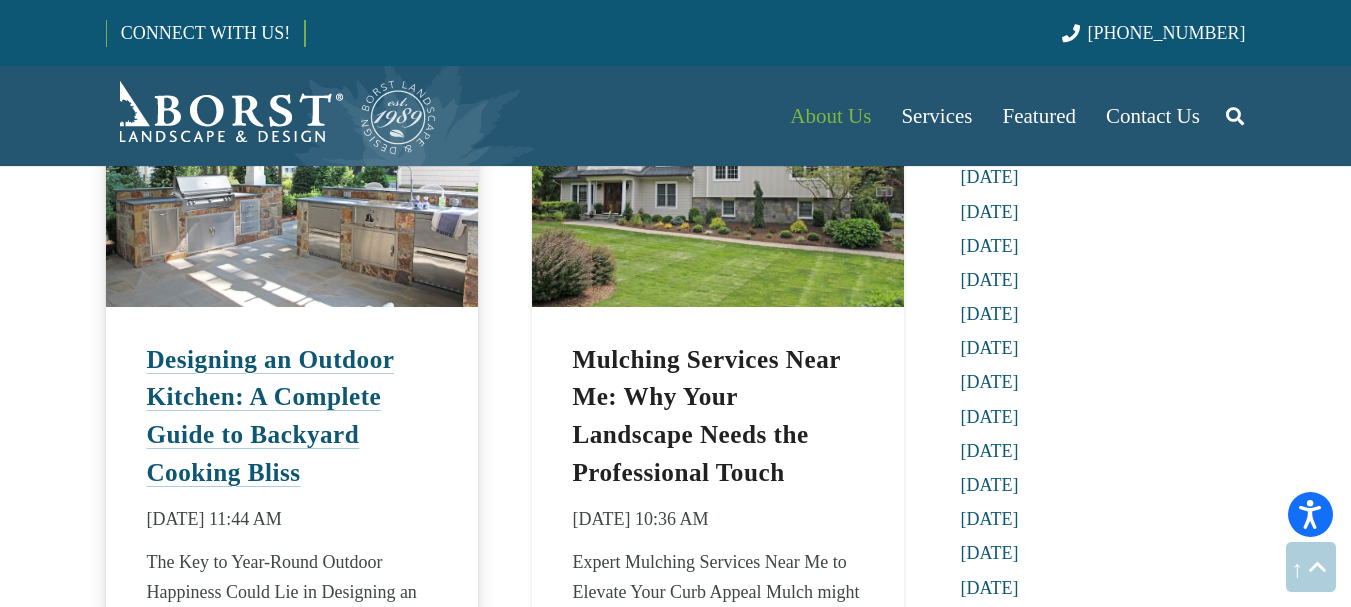 click on "Designing an Outdoor Kitchen: A Complete Guide to Backyard Cooking Bliss" at bounding box center (270, 416) 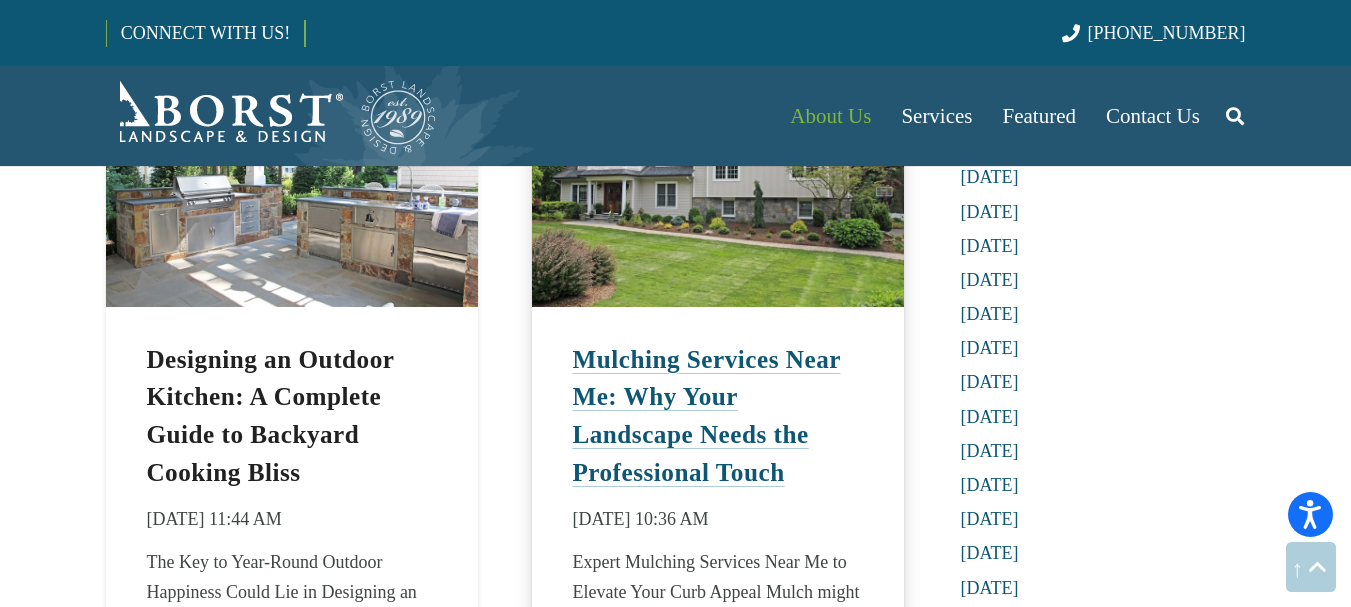 click on "Mulching Services Near Me: Why Your Landscape Needs the Professional Touch" at bounding box center [706, 416] 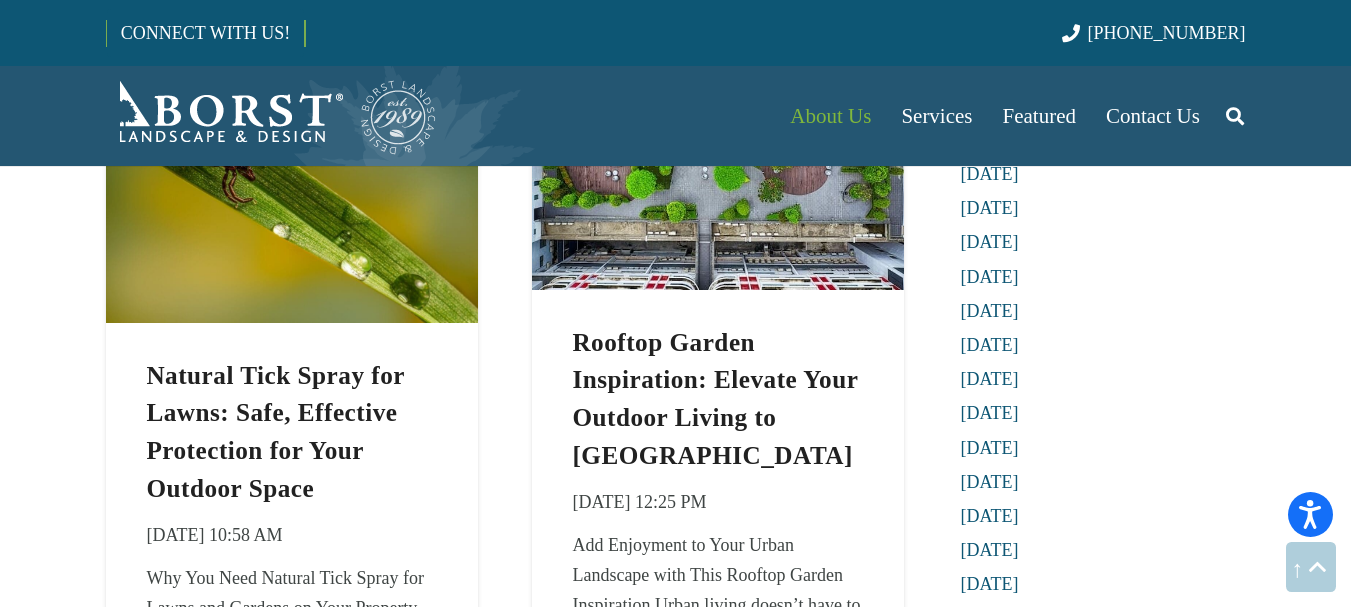 scroll, scrollTop: 2481, scrollLeft: 0, axis: vertical 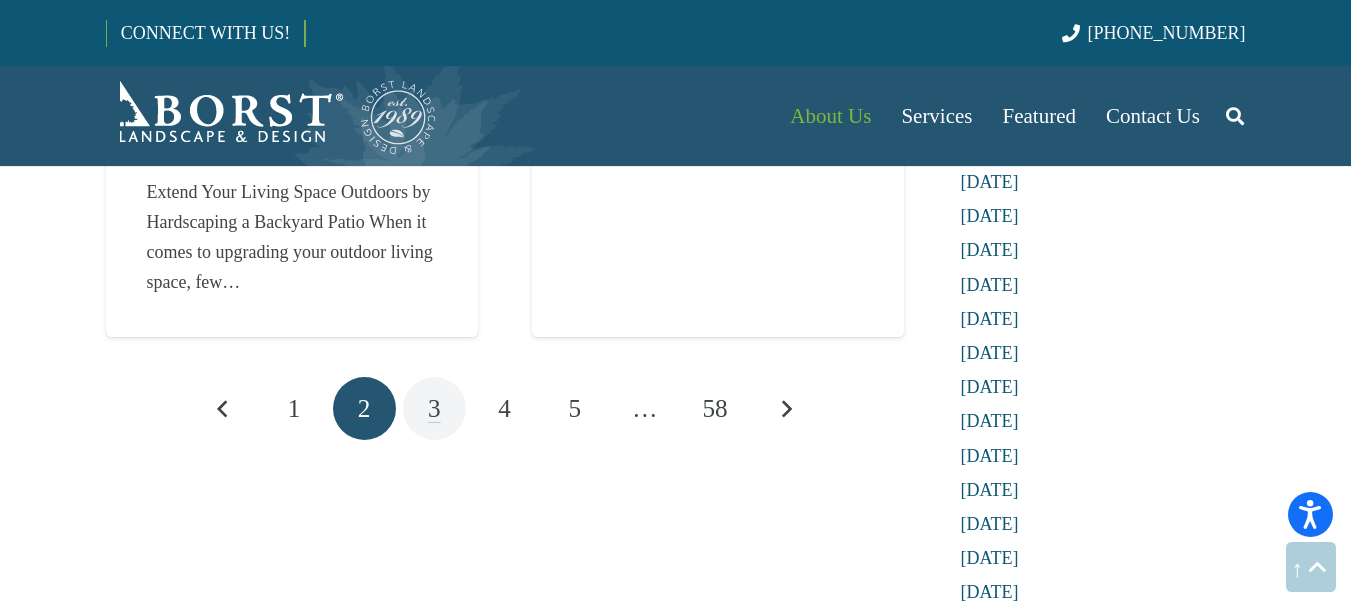 click on "3" at bounding box center (434, 408) 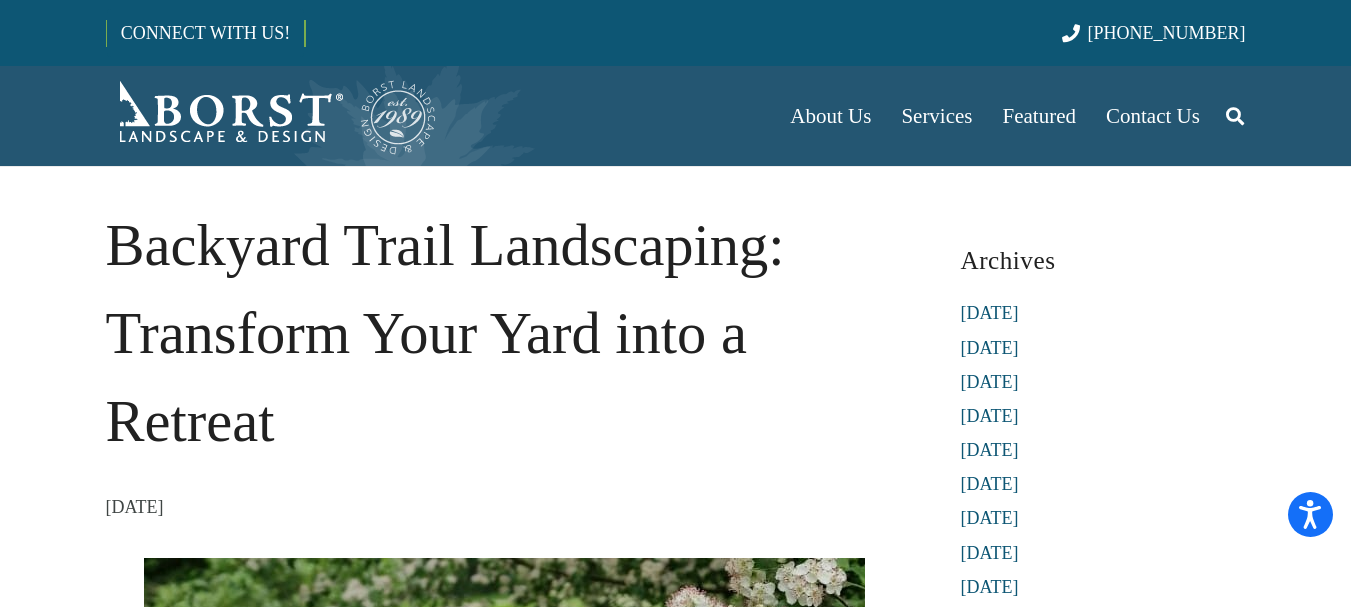 scroll, scrollTop: 0, scrollLeft: 0, axis: both 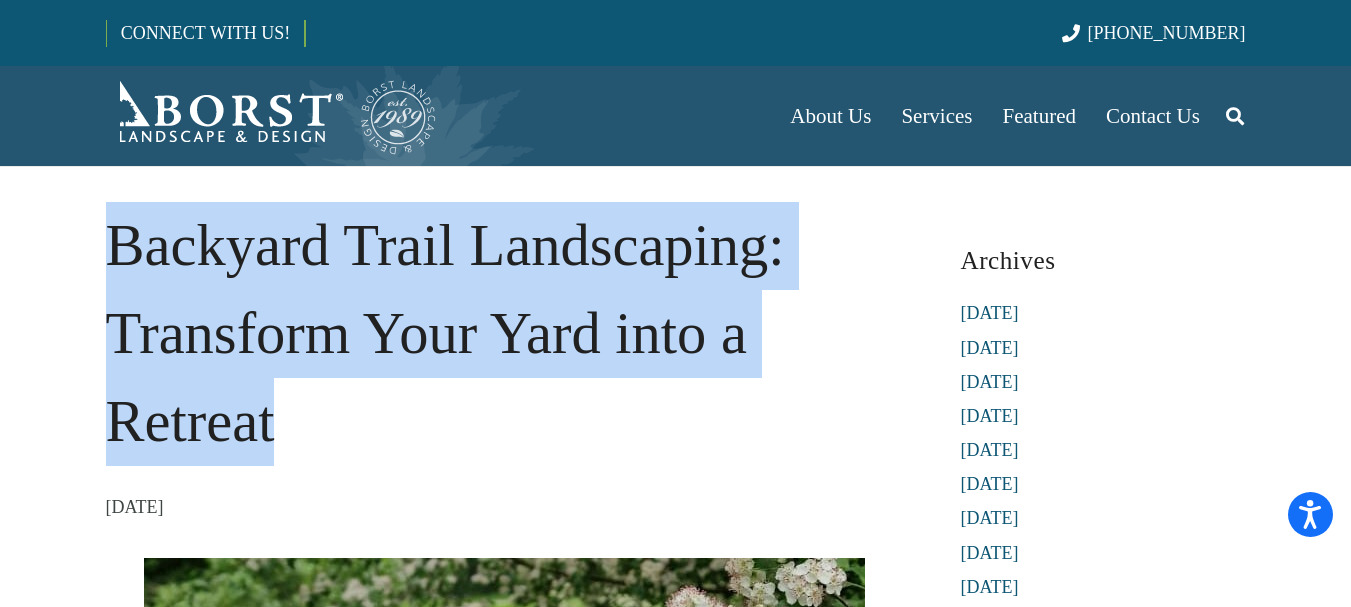 drag, startPoint x: 340, startPoint y: 439, endPoint x: 0, endPoint y: 249, distance: 389.48685 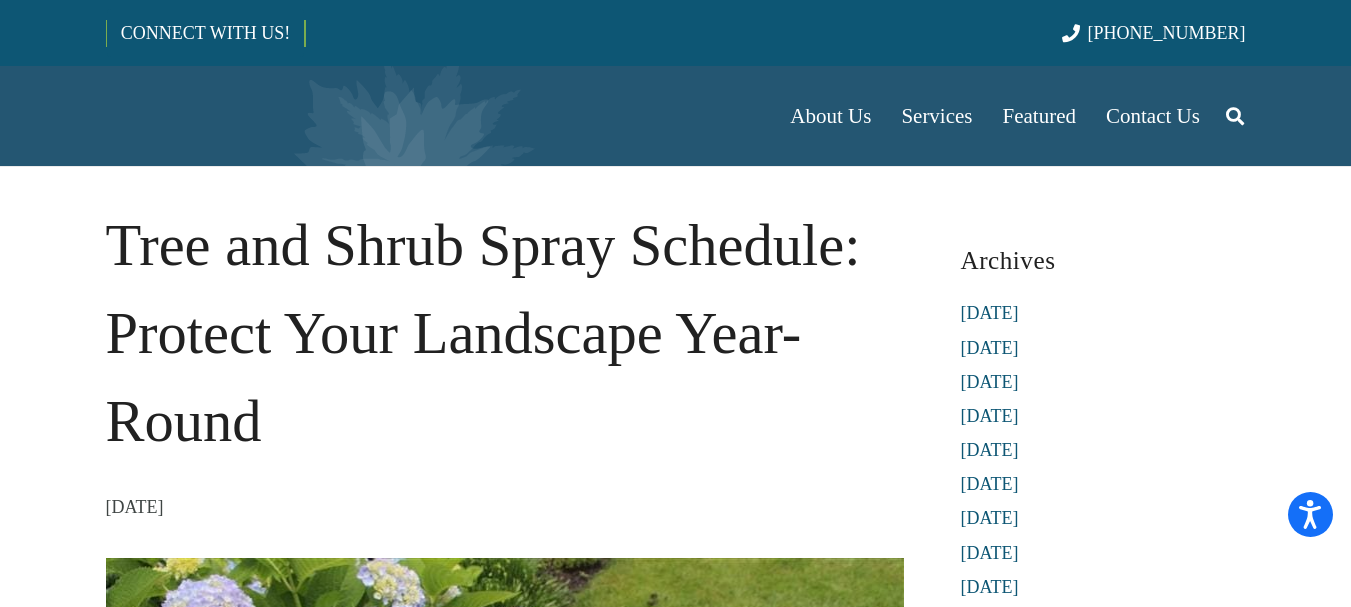 scroll, scrollTop: 0, scrollLeft: 0, axis: both 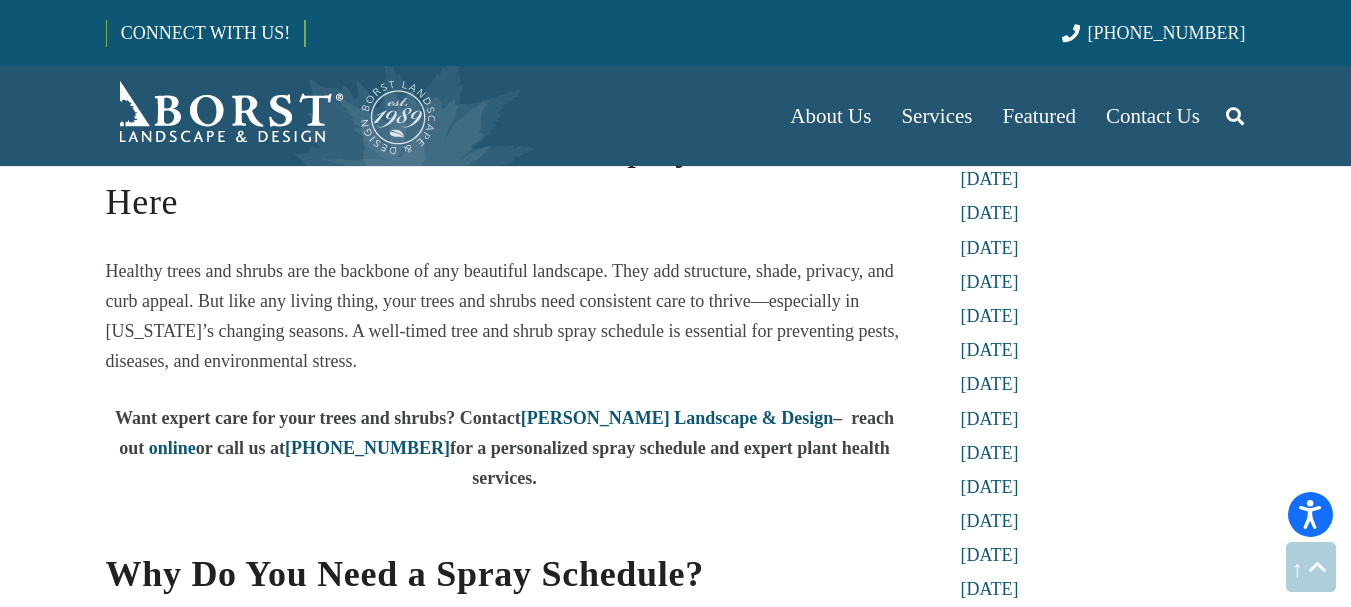 drag, startPoint x: 1361, startPoint y: 28, endPoint x: 1365, endPoint y: 89, distance: 61.13101 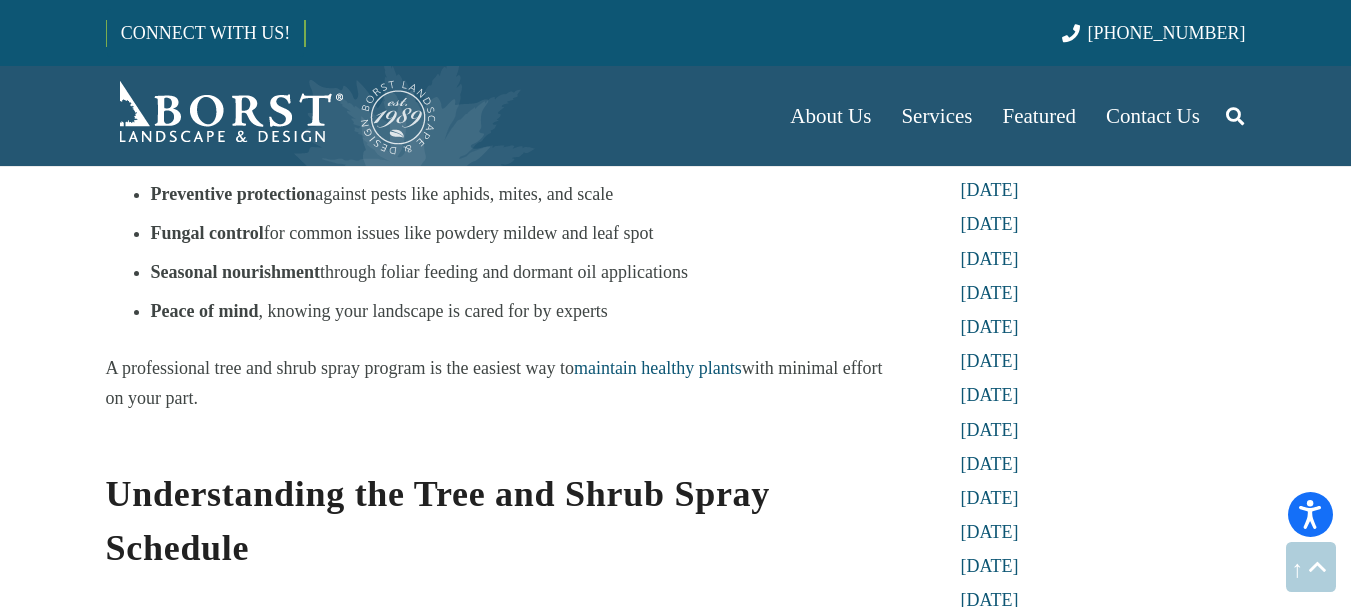 scroll, scrollTop: 1794, scrollLeft: 0, axis: vertical 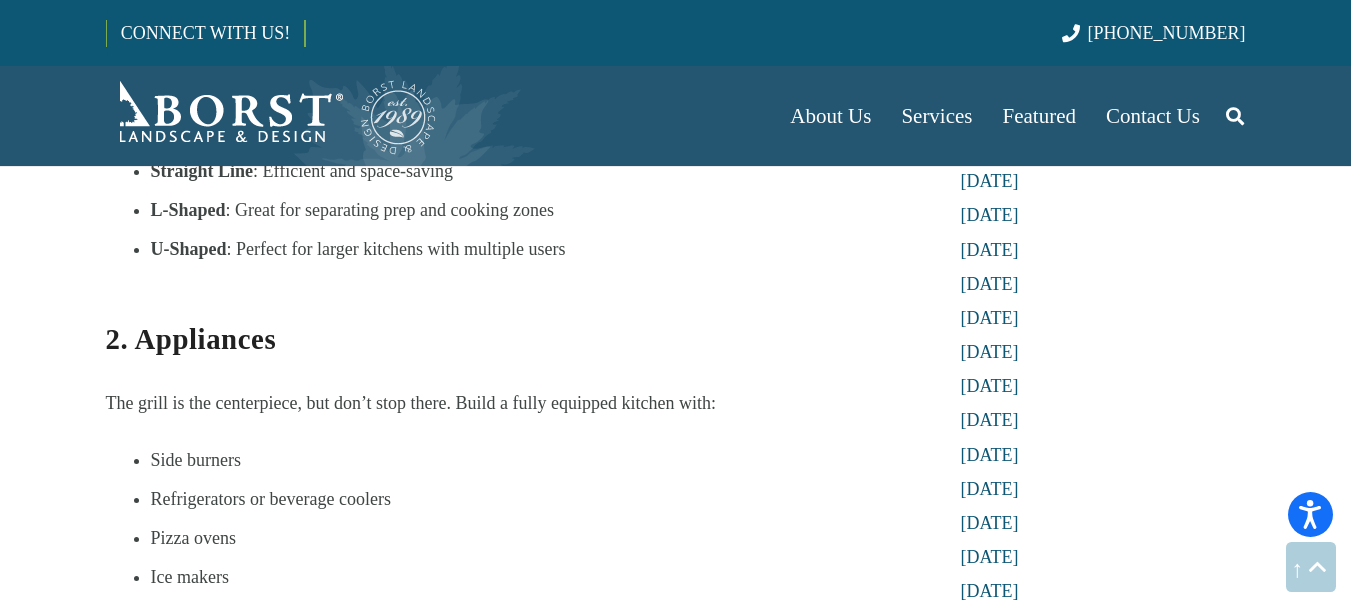 drag, startPoint x: 1364, startPoint y: 25, endPoint x: 1347, endPoint y: 194, distance: 169.85287 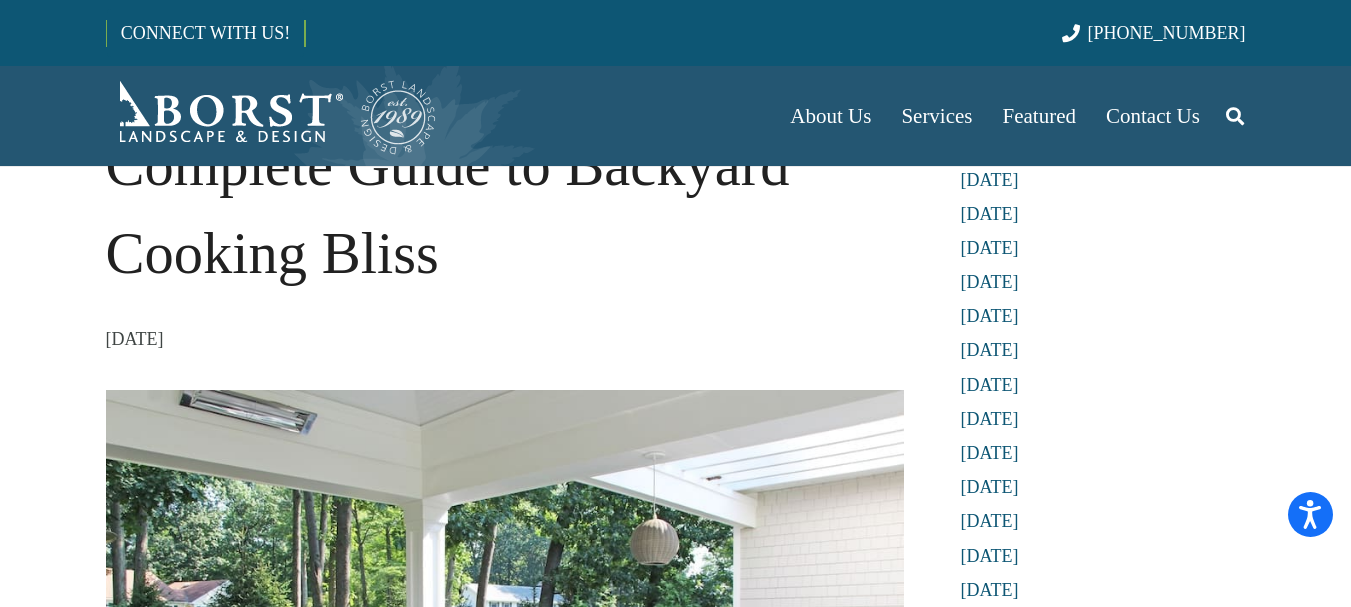 scroll, scrollTop: 0, scrollLeft: 0, axis: both 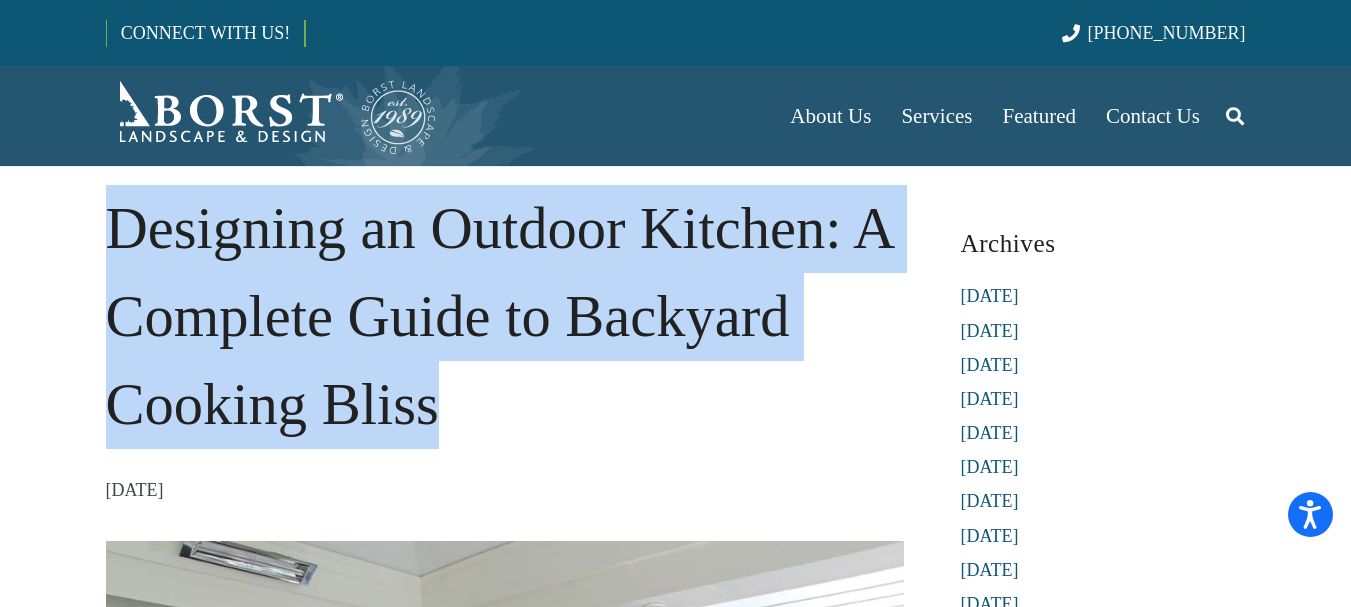 drag, startPoint x: 380, startPoint y: 394, endPoint x: 123, endPoint y: 239, distance: 300.12332 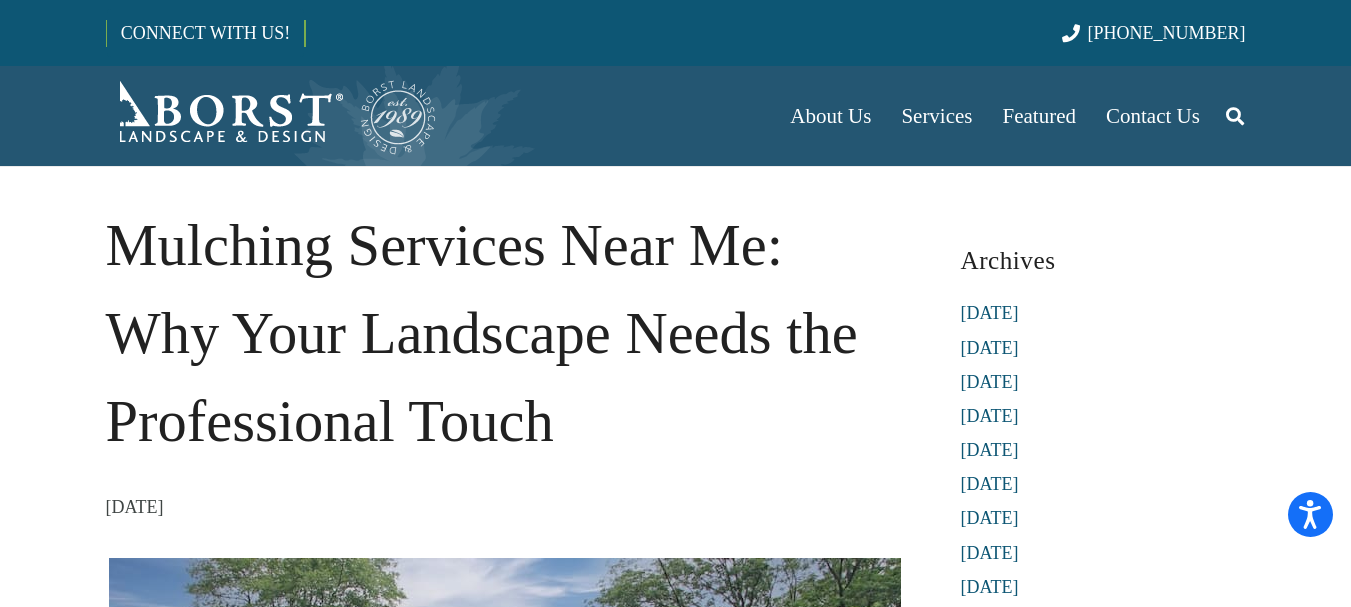scroll, scrollTop: 0, scrollLeft: 0, axis: both 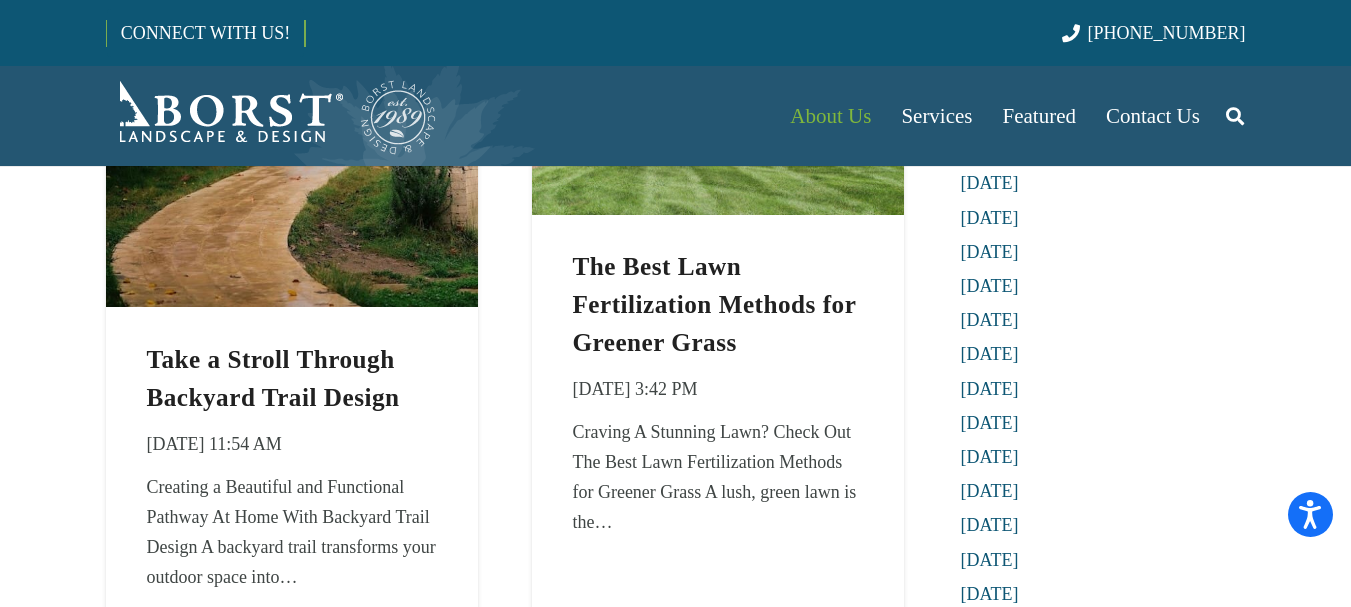 click on "We value your privacy        We use cookies to enhance your browsing experience, serve personalised ads or content, and analyse our traffic. By clicking "Accept All", you consent to our use of cookies.        Customise   Reject All   Accept All                    Customise Consent Preferences             We use cookies to help you navigate efficiently and perform certain functions. You will find detailed information about all cookies under each consent category below. The cookies that are categorised as "Necessary" are stored on your browser as they are essential for enabling the basic functionalities of the site. ...  Show more        Necessary Always Active Necessary cookies are required to enable the basic features of this site, such as providing secure log-in or adjusting your consent preferences. These cookies do not store any personally identifiable data. Cookie _hp2_id.* Duration 1 year 1 month Description Cookie _GRECAPTCHA Duration 6 months Description Cookie rc::a Duration Description" at bounding box center (675, 4452) 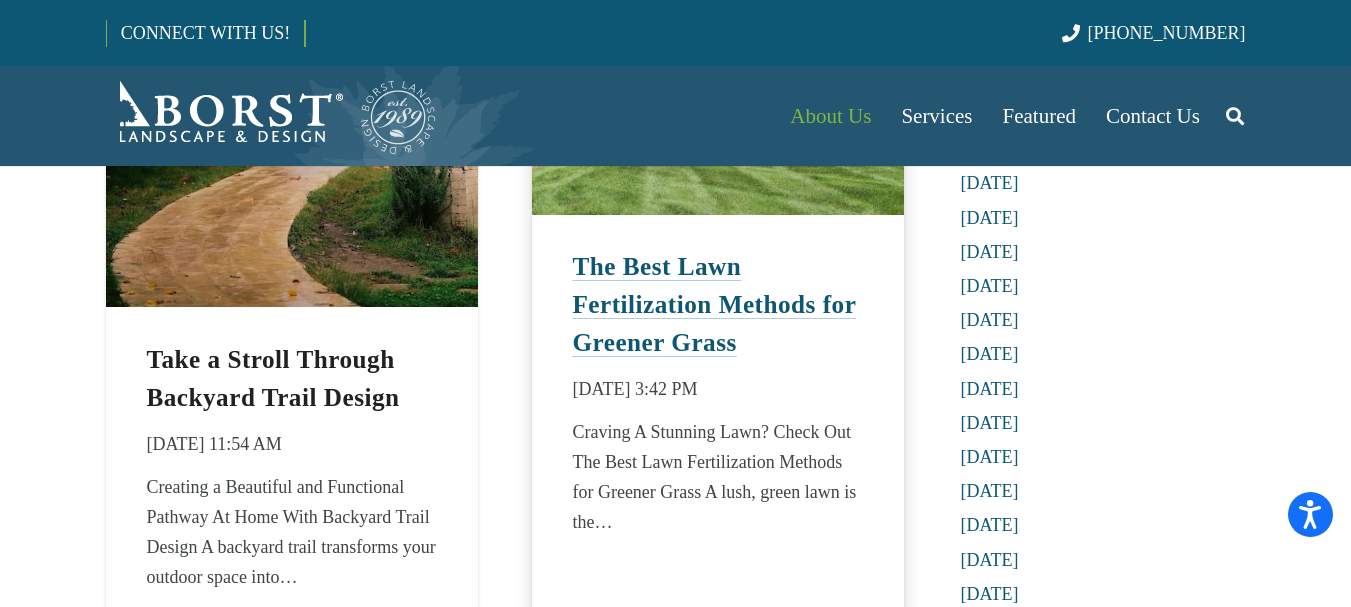 click on "The Best Lawn Fertilization Methods for Greener Grass" at bounding box center (714, 304) 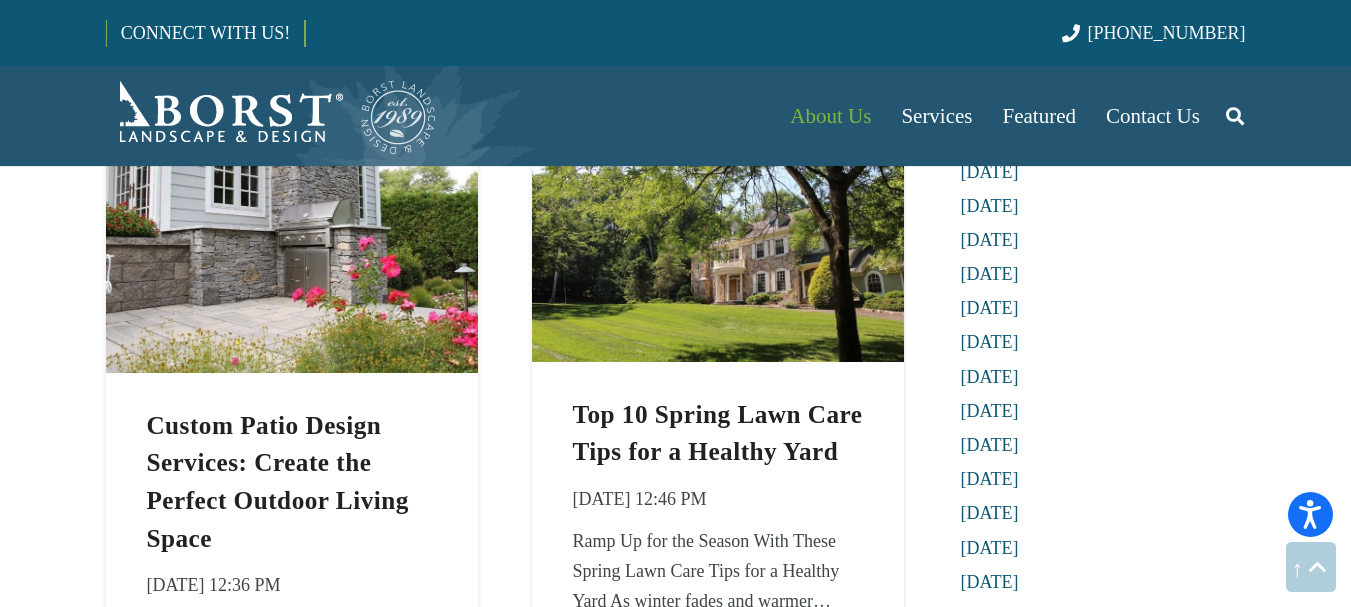 scroll, scrollTop: 2414, scrollLeft: 0, axis: vertical 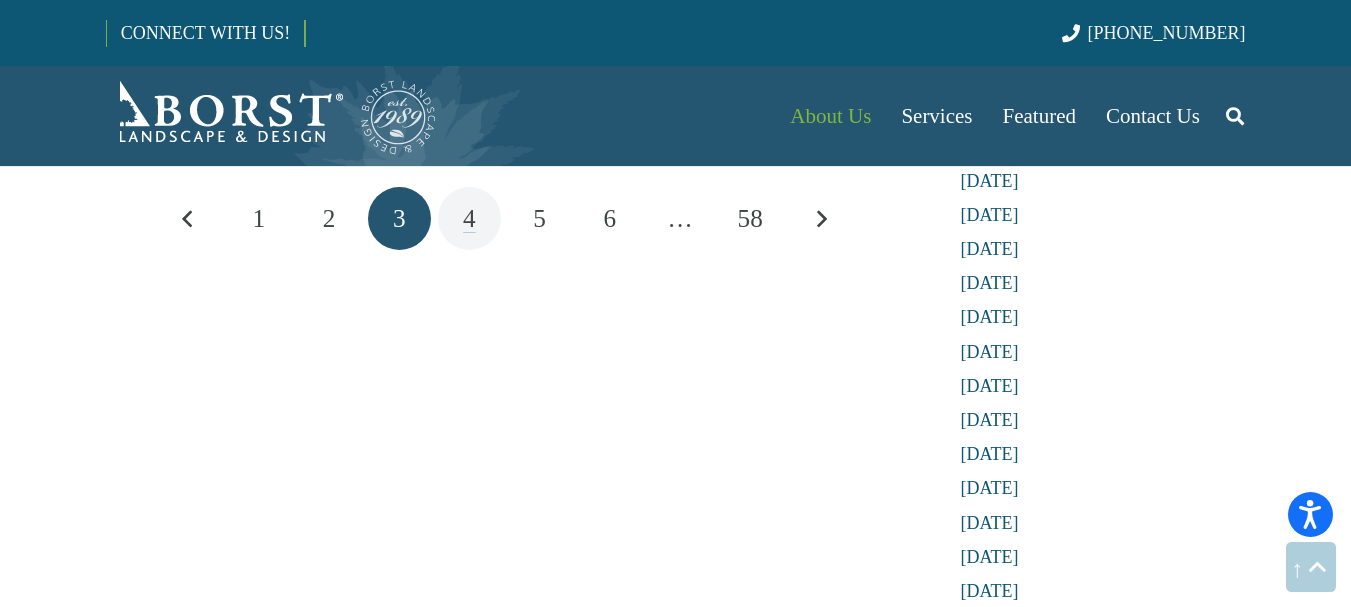 click on "4" at bounding box center [469, 218] 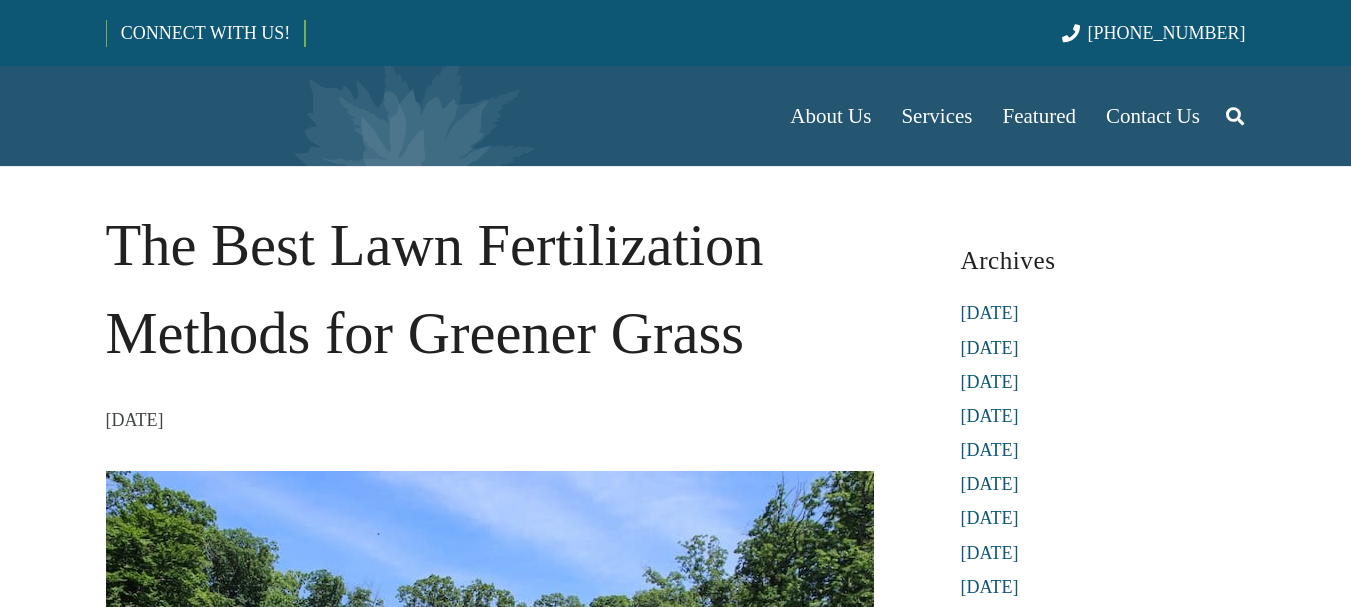 scroll, scrollTop: 0, scrollLeft: 0, axis: both 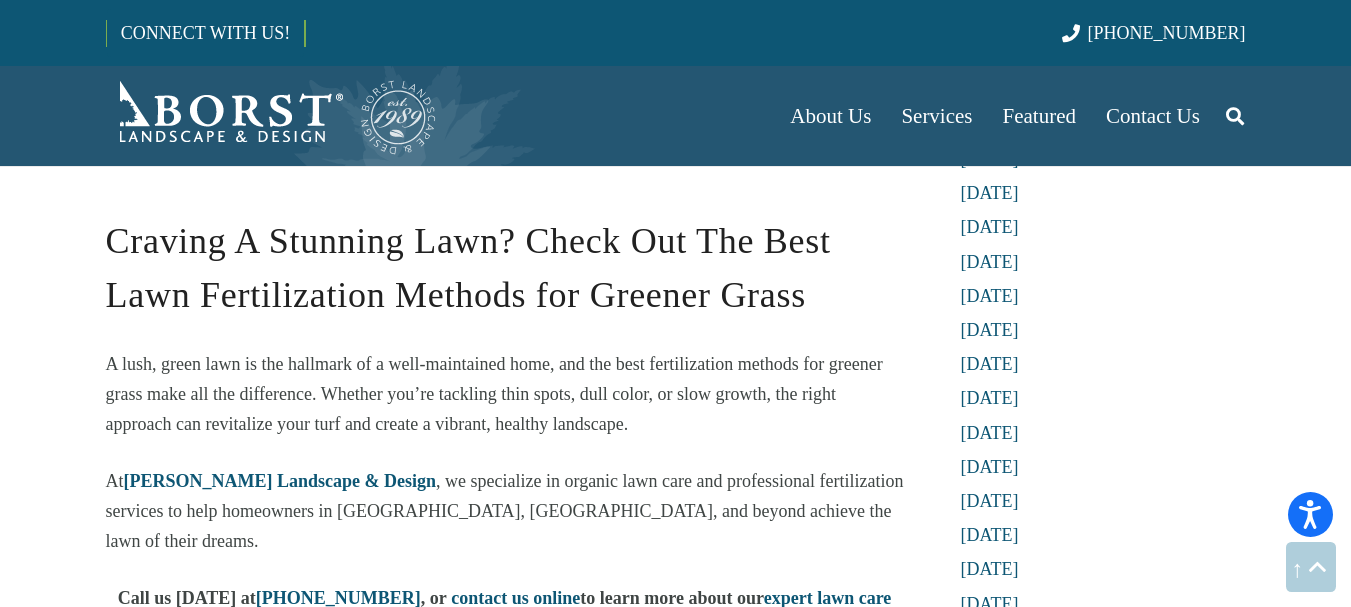 drag, startPoint x: 1365, startPoint y: 34, endPoint x: 1365, endPoint y: 85, distance: 51 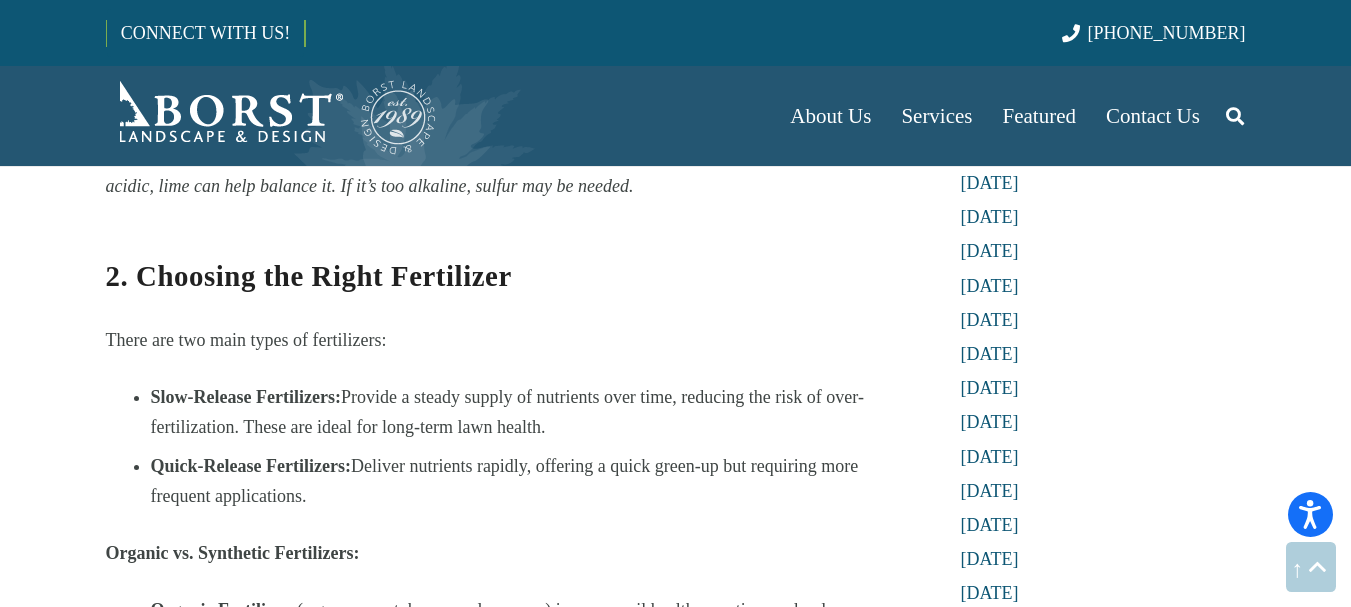scroll, scrollTop: 2213, scrollLeft: 0, axis: vertical 